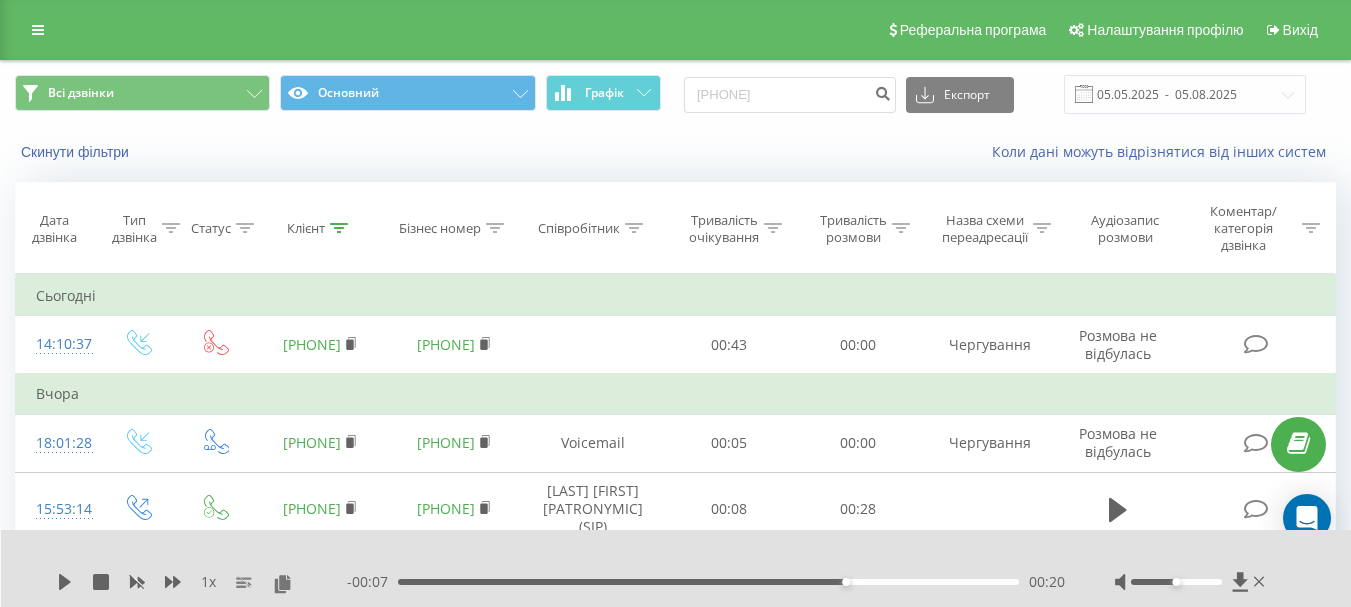scroll, scrollTop: 0, scrollLeft: 0, axis: both 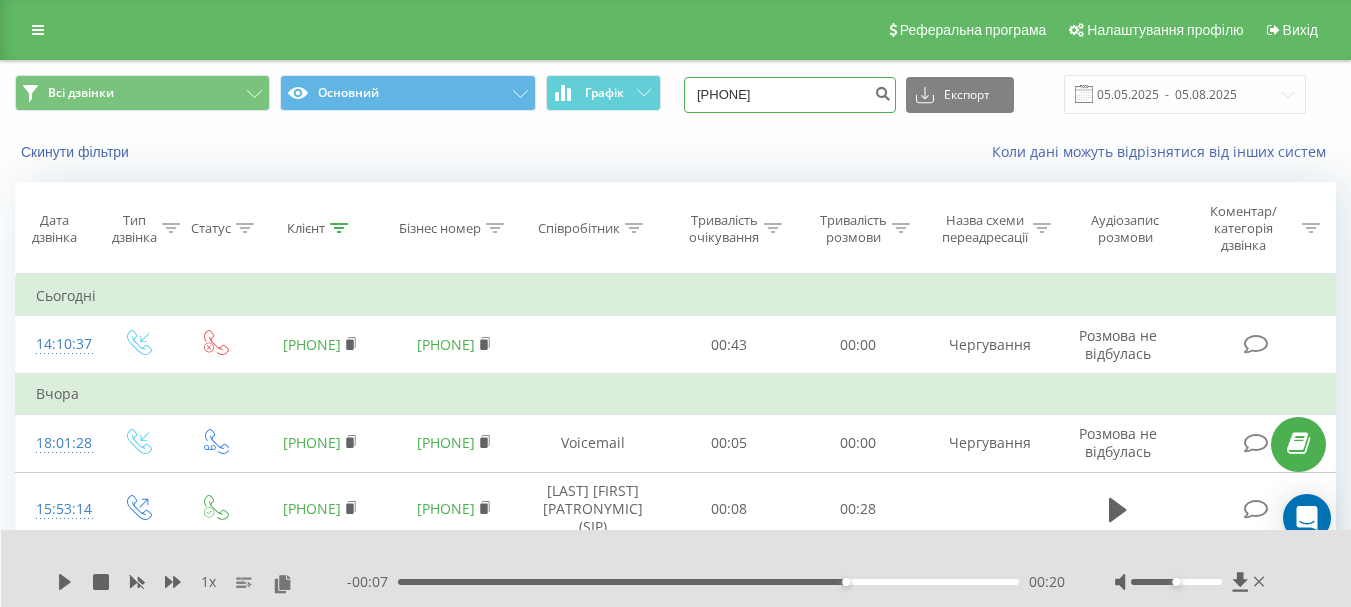 click on "0994304679" at bounding box center (790, 95) 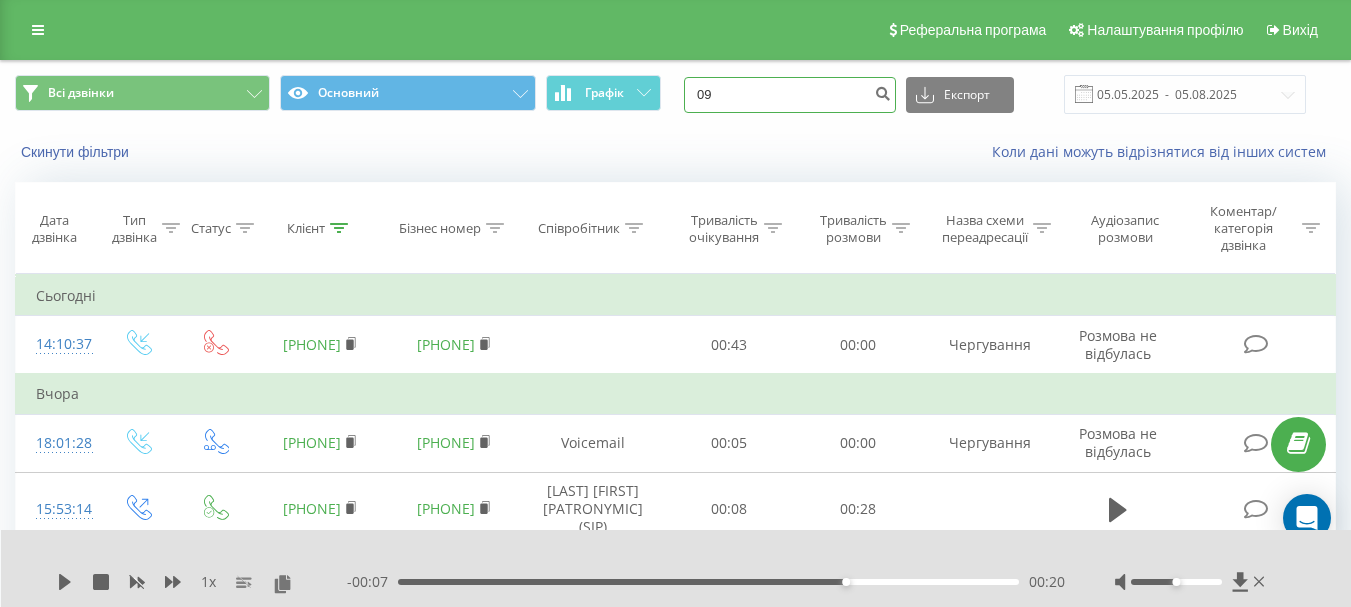 type on "0" 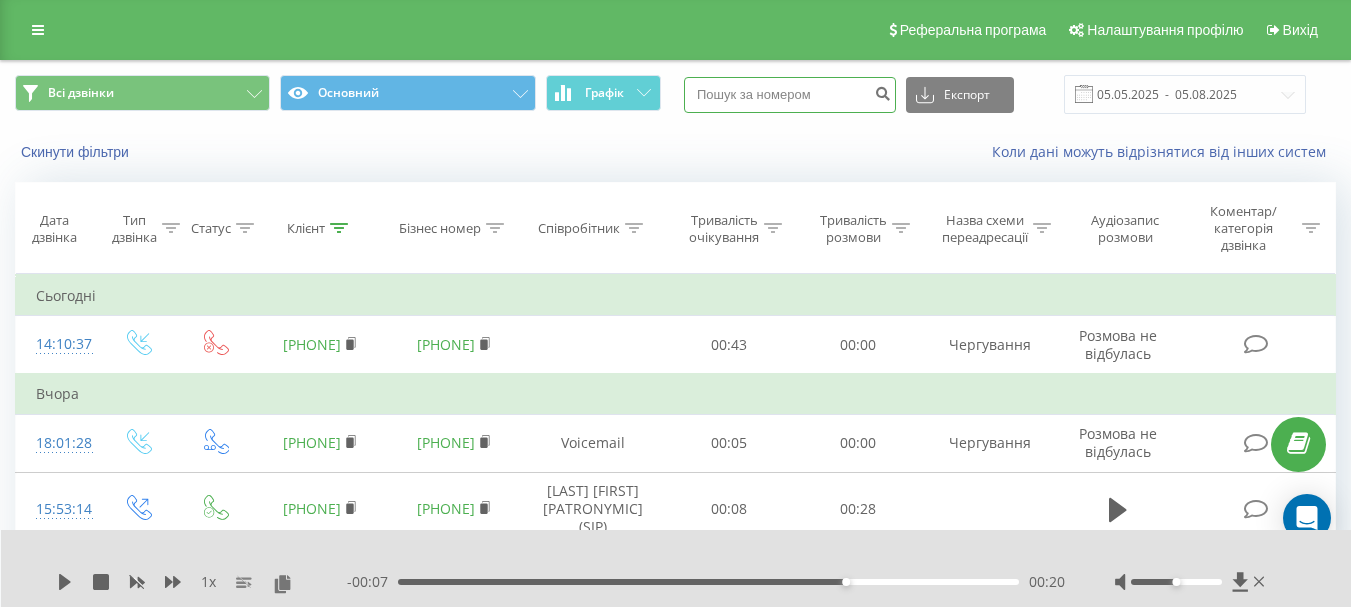 paste on "+380 97 139 6174" 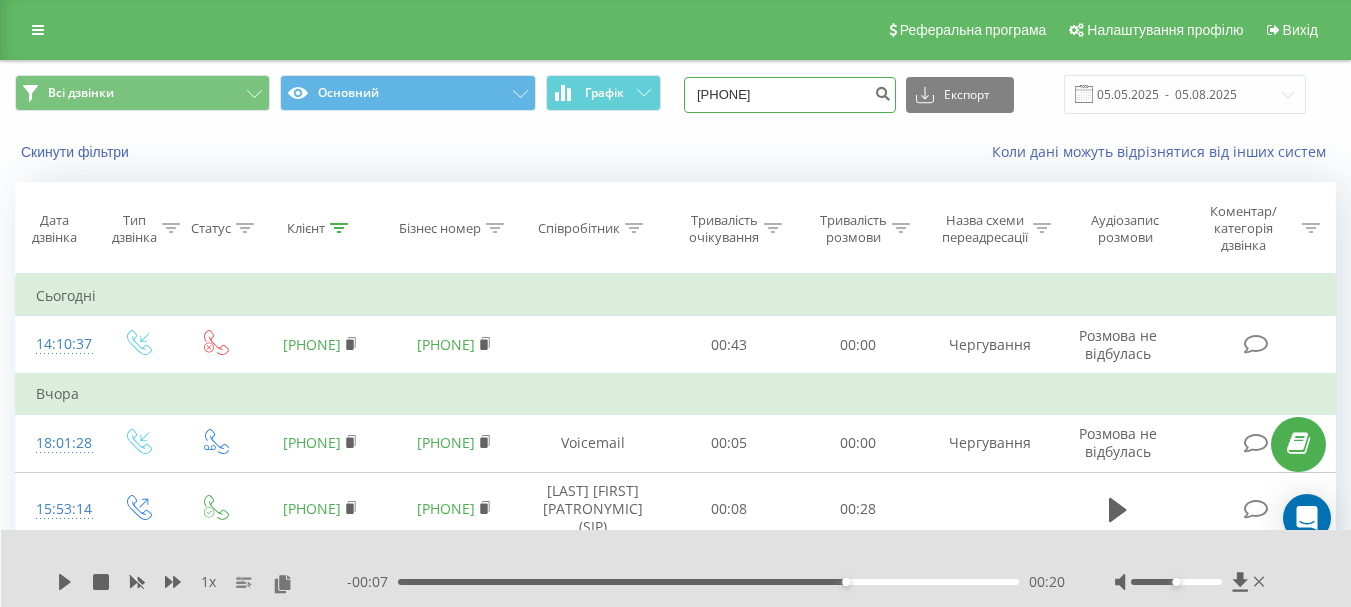 click on "+380 97 139 6174" at bounding box center [790, 95] 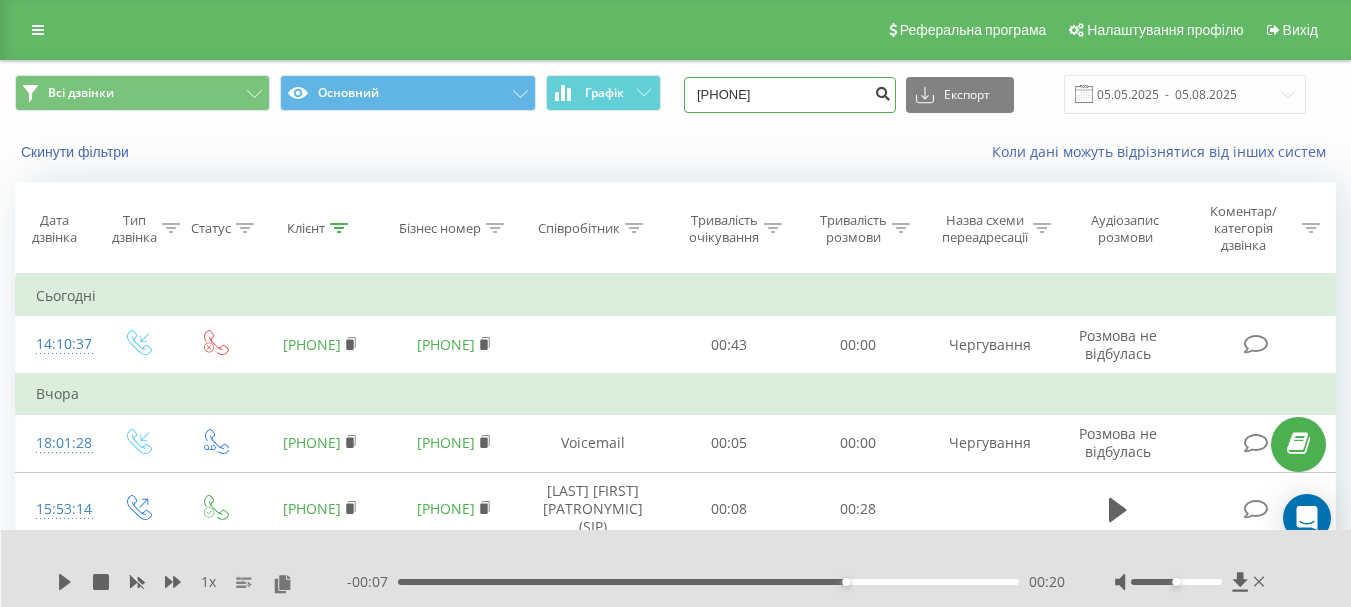 type on "0 97 139 6174" 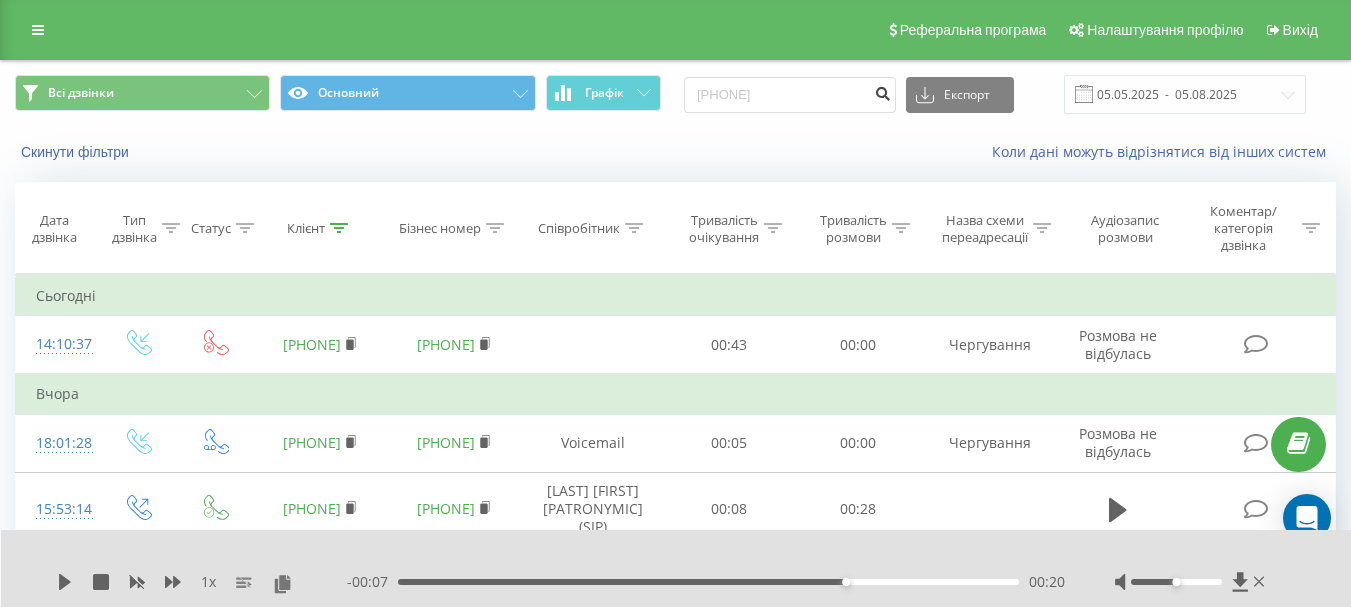 click at bounding box center (882, 95) 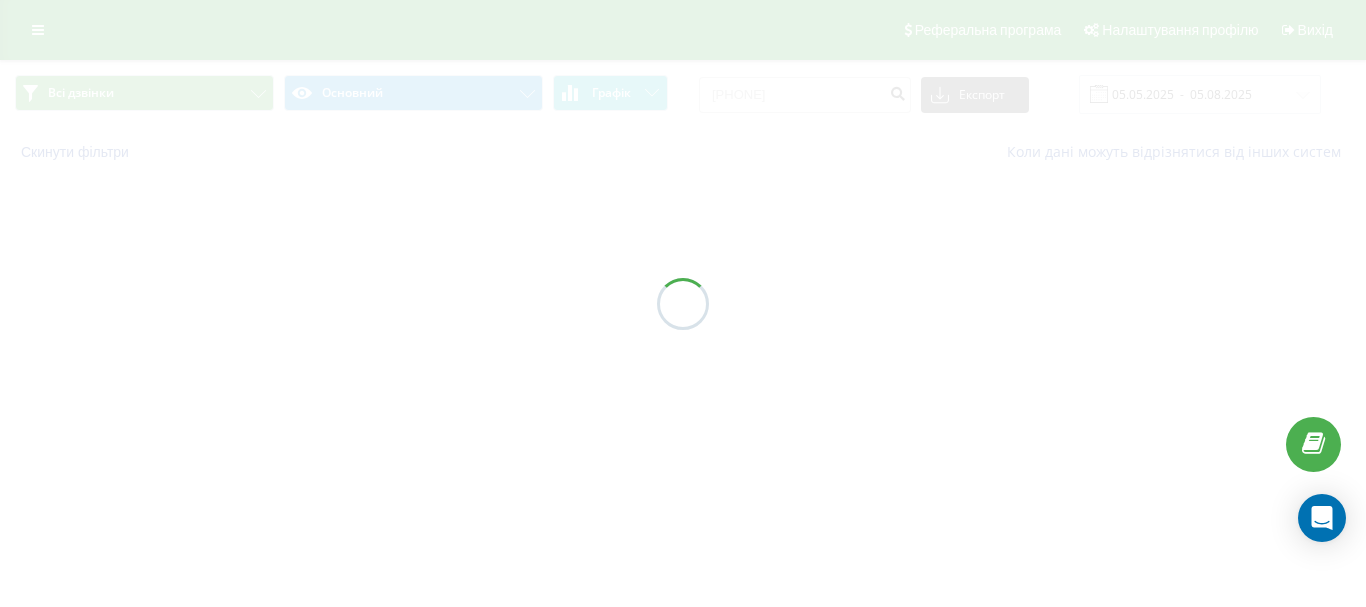 scroll, scrollTop: 0, scrollLeft: 0, axis: both 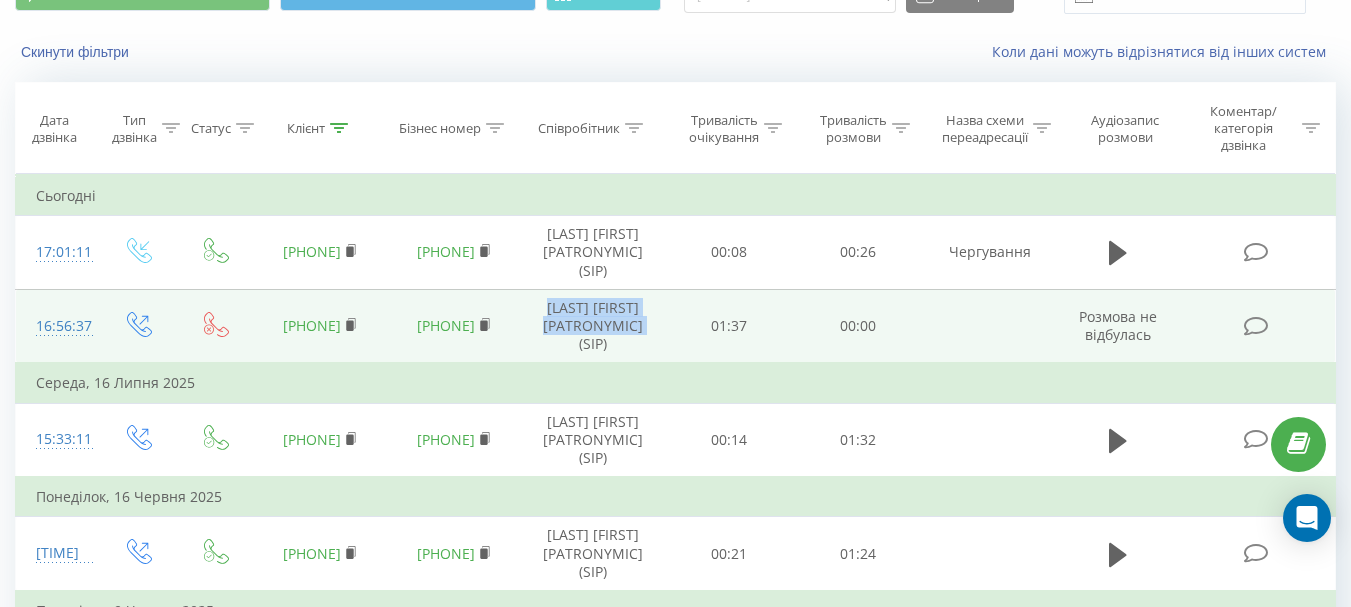 drag, startPoint x: 634, startPoint y: 368, endPoint x: 572, endPoint y: 324, distance: 76.02631 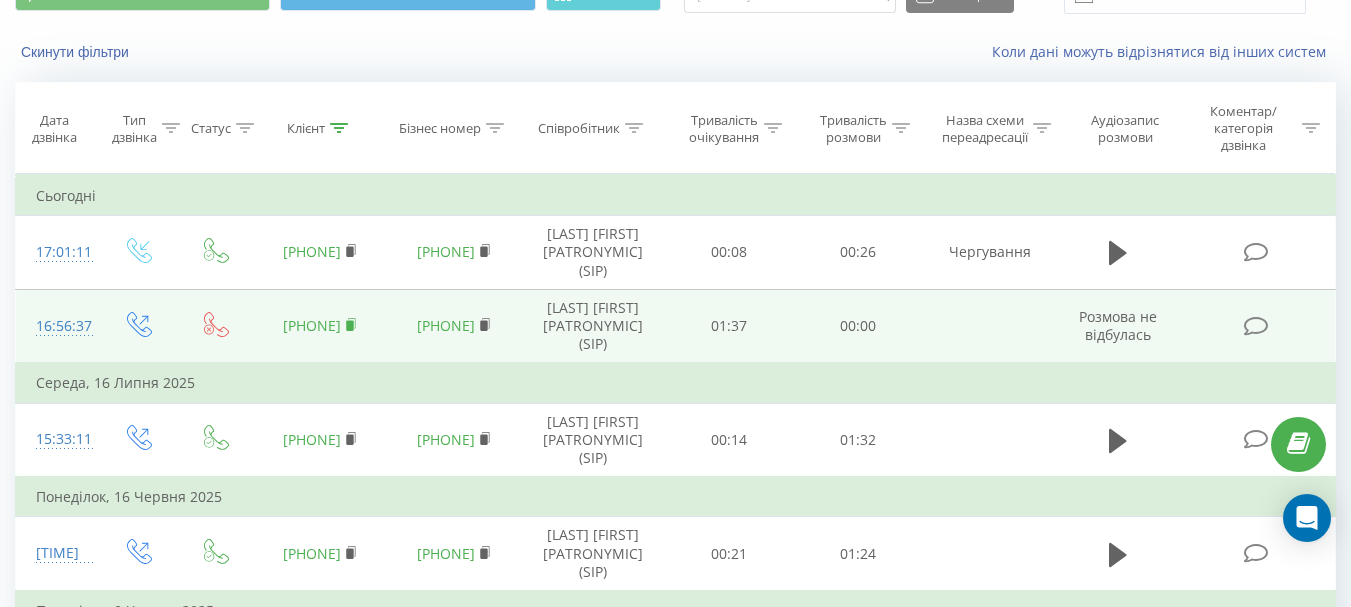 click 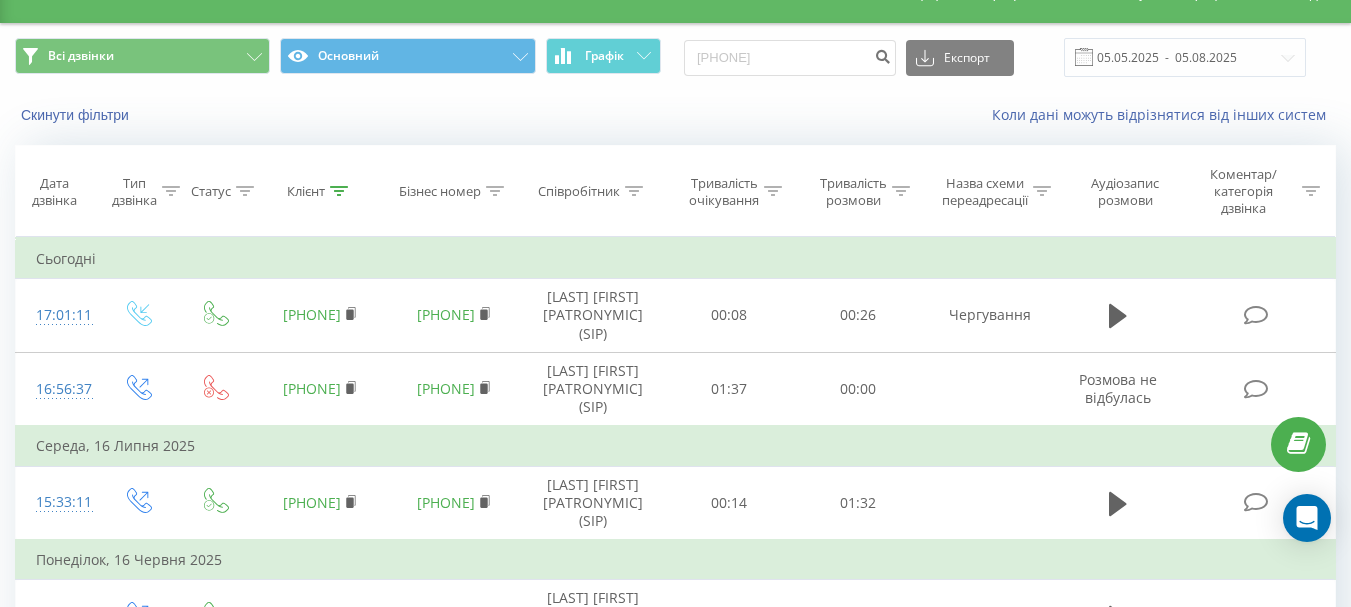 scroll, scrollTop: 0, scrollLeft: 0, axis: both 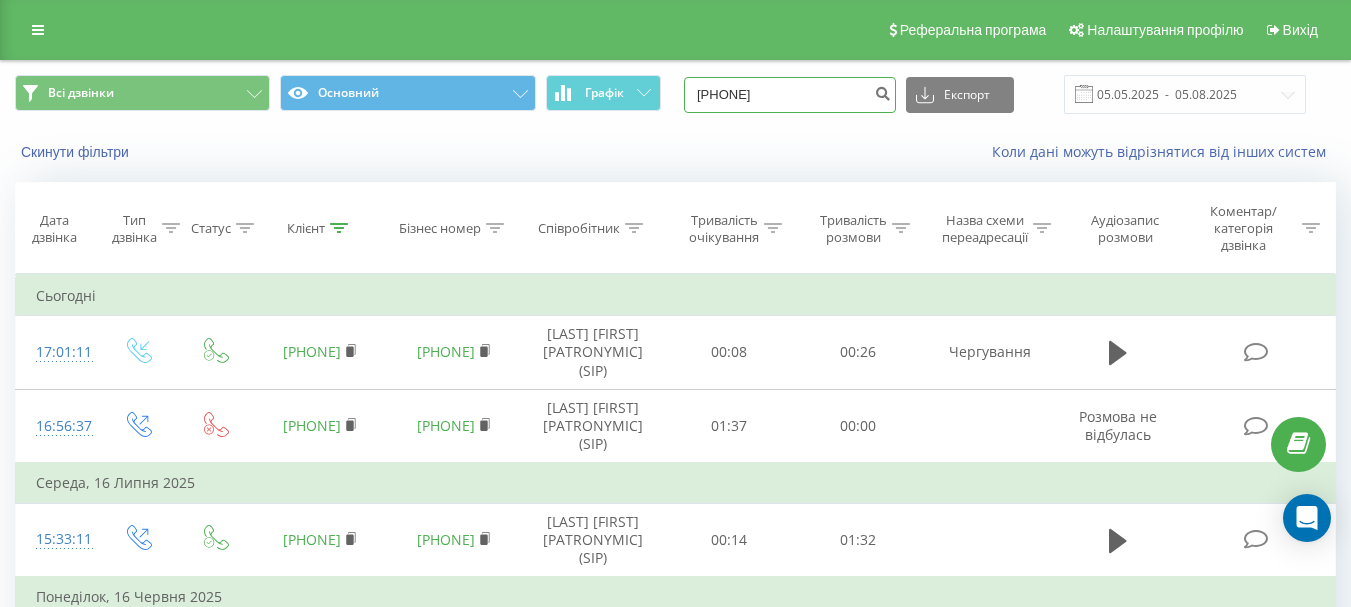 click on "0971396174" at bounding box center [790, 95] 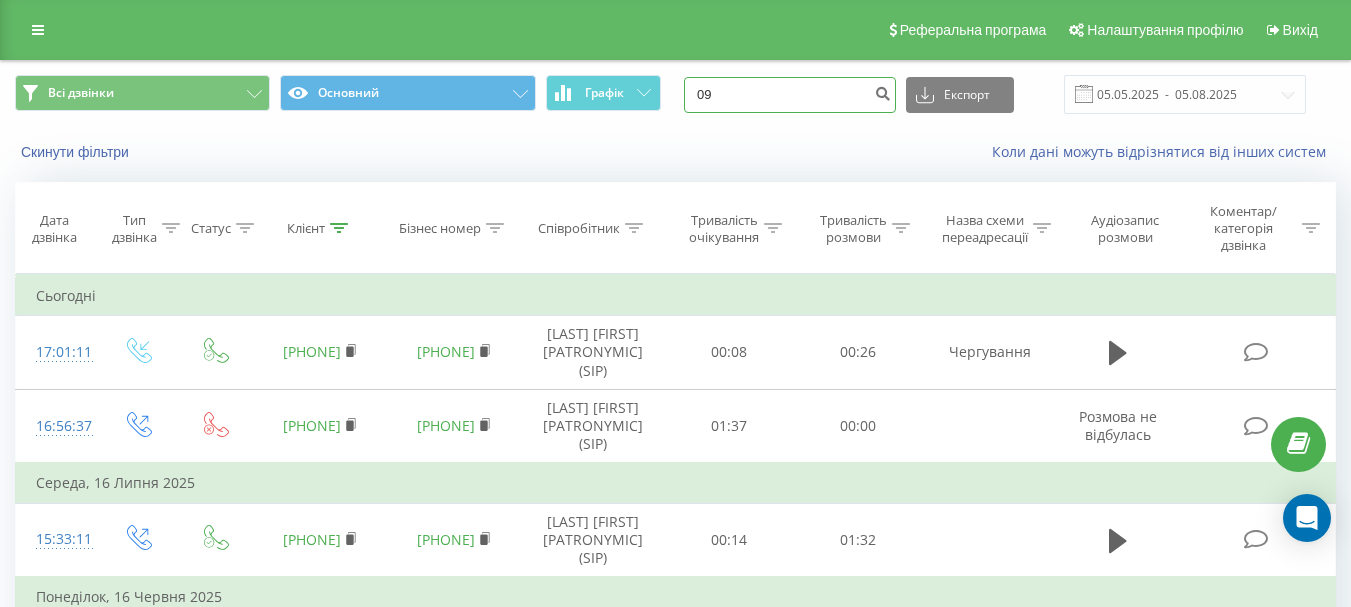 type on "0" 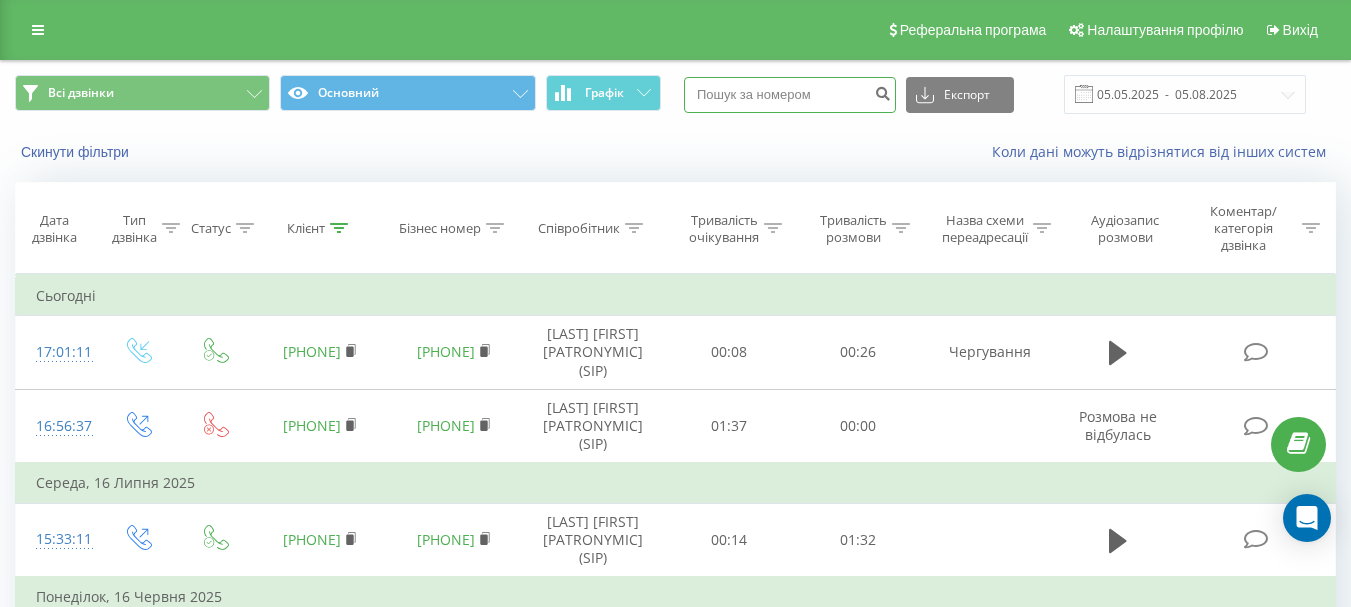 paste on "+380 67 829 9040" 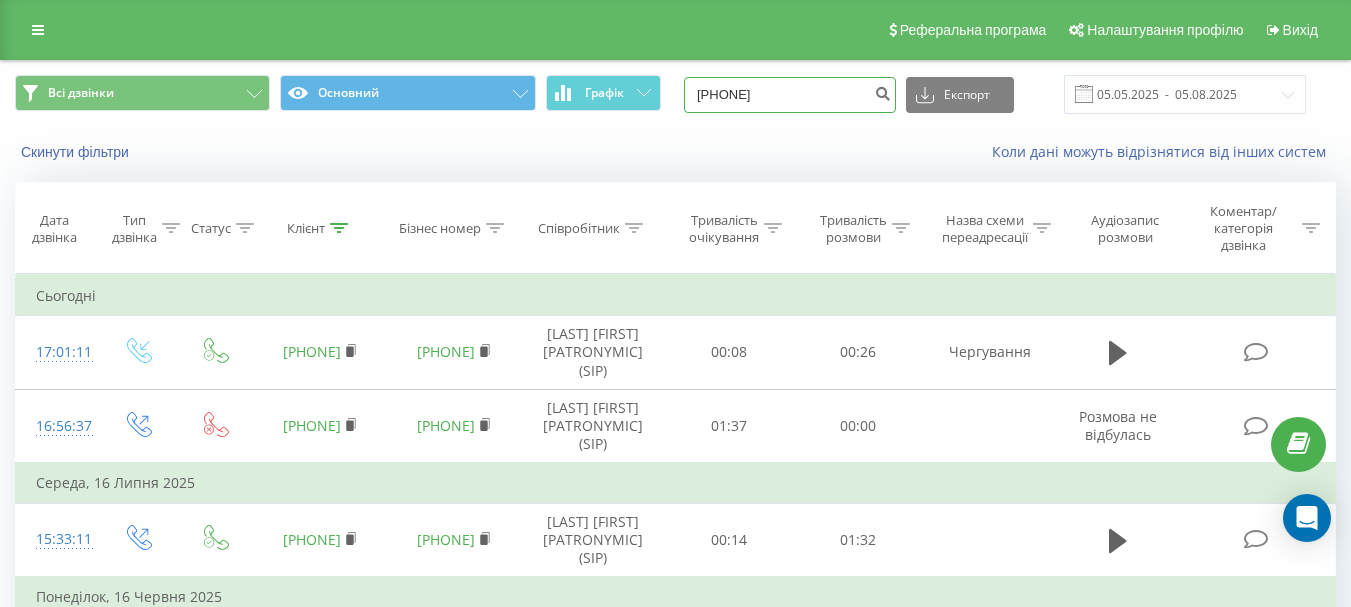 drag, startPoint x: 738, startPoint y: 95, endPoint x: 699, endPoint y: 99, distance: 39.20459 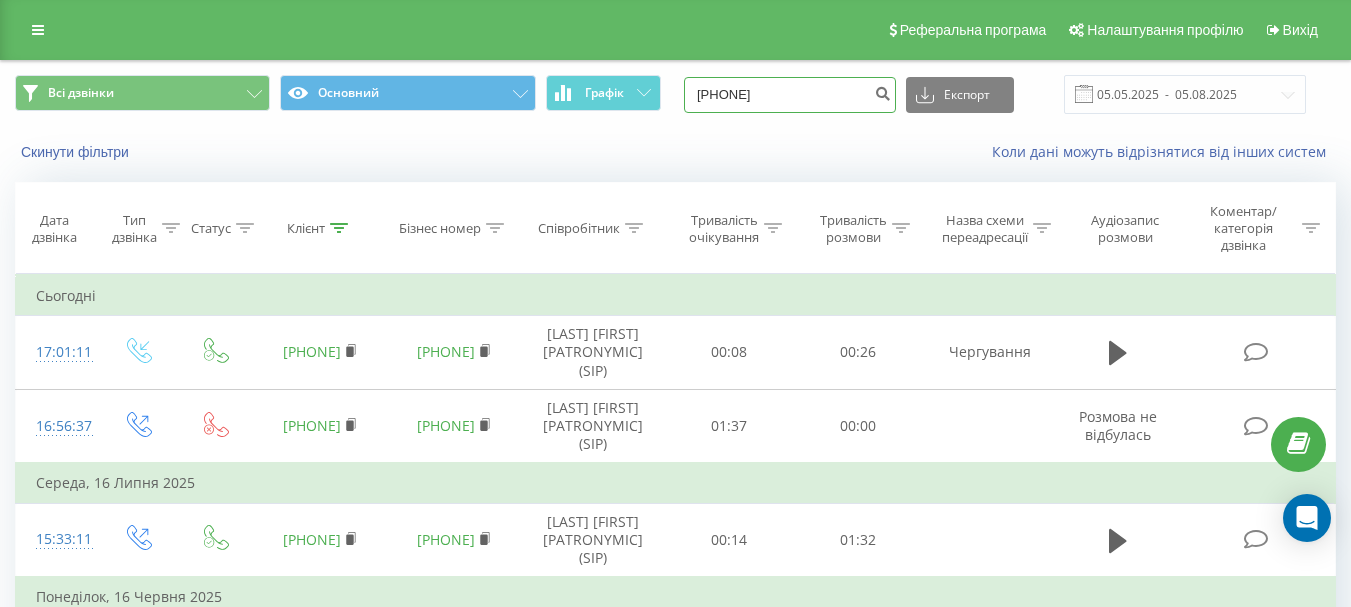 click on "0 67 829 9040" at bounding box center [790, 95] 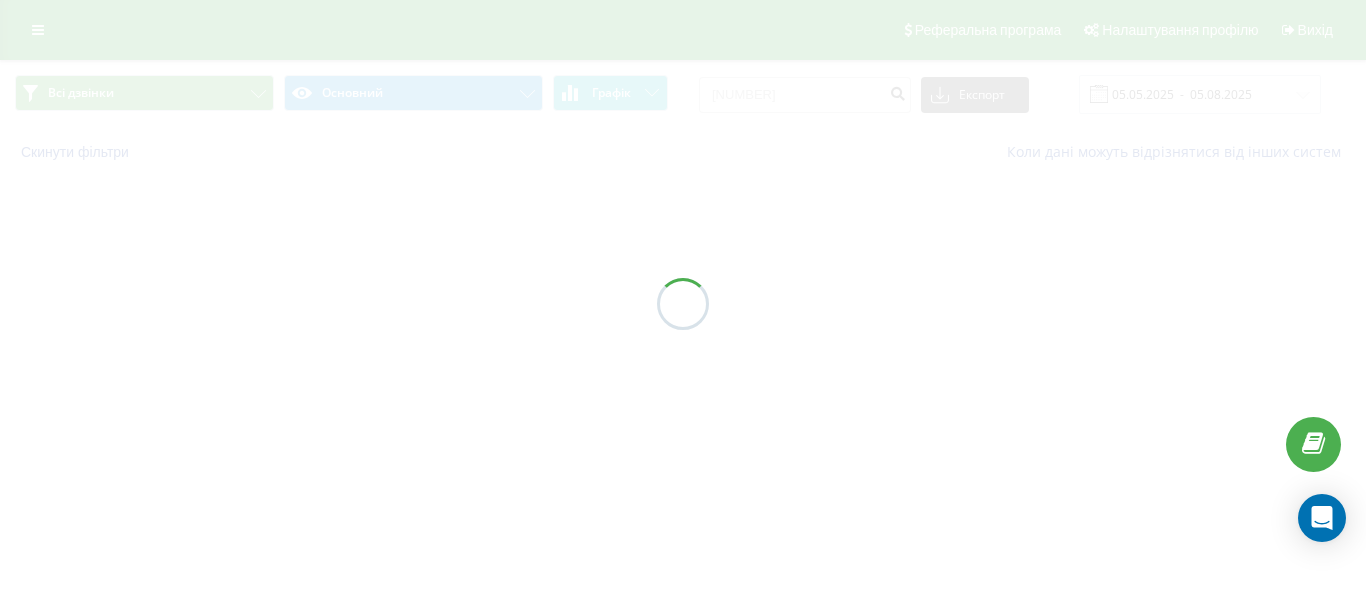 scroll, scrollTop: 0, scrollLeft: 0, axis: both 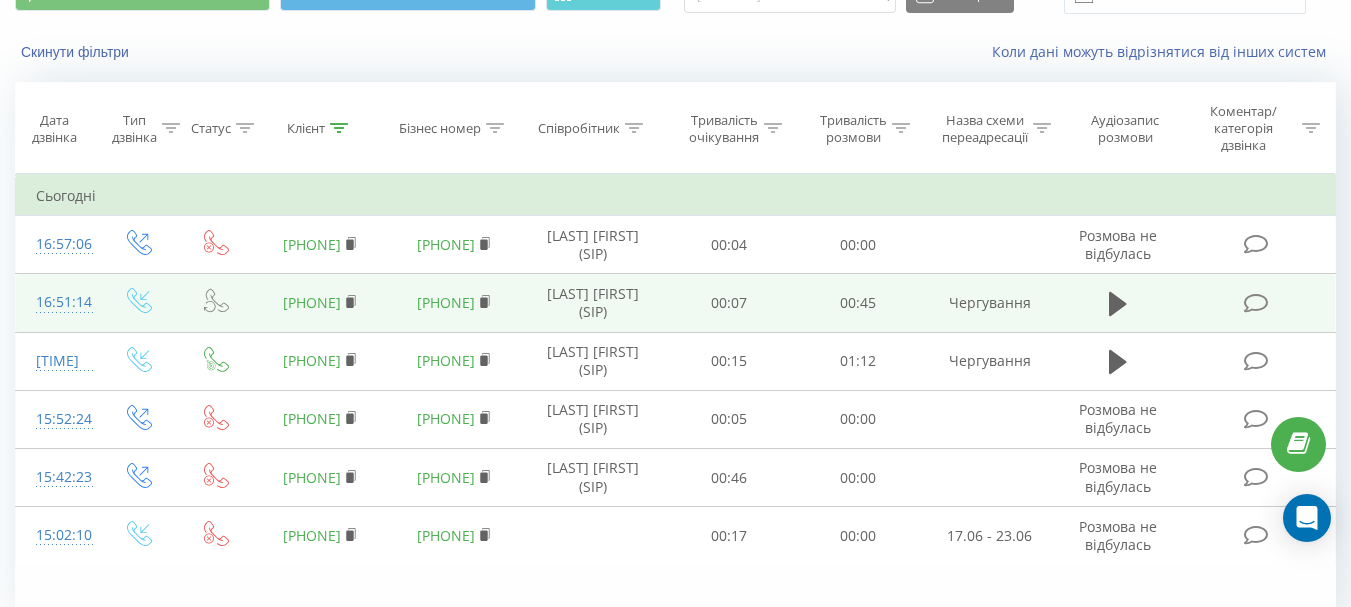 drag, startPoint x: 625, startPoint y: 339, endPoint x: 523, endPoint y: 290, distance: 113.15918 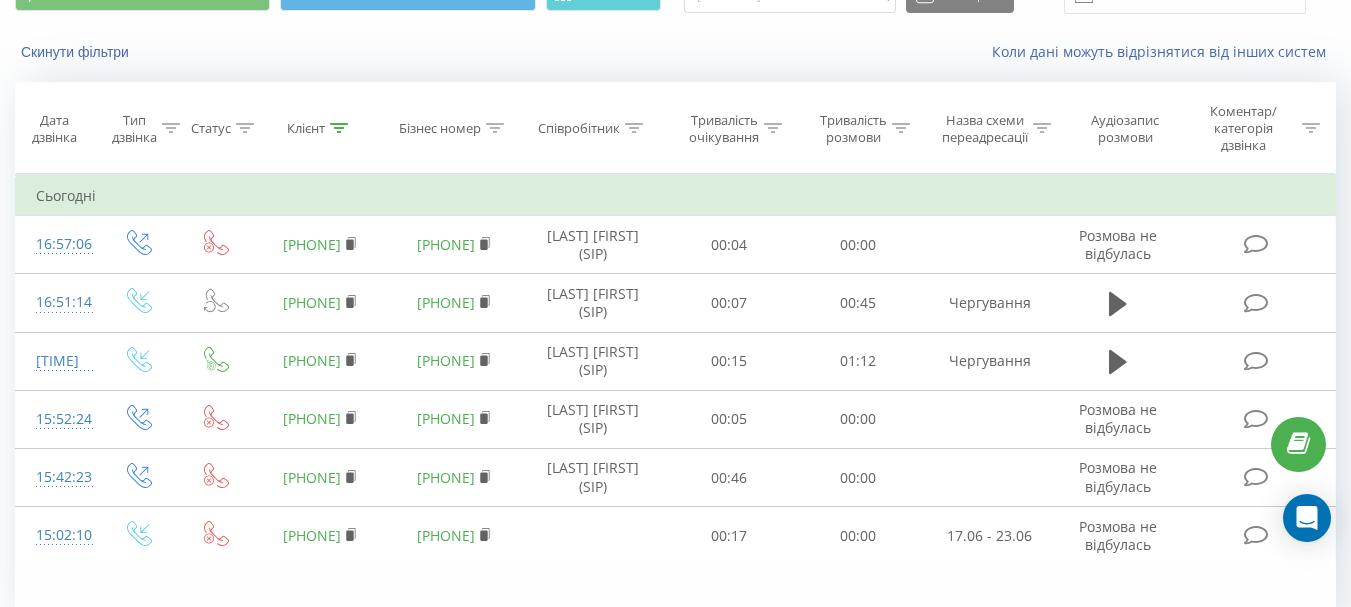 drag, startPoint x: 585, startPoint y: 333, endPoint x: 651, endPoint y: 57, distance: 283.78162 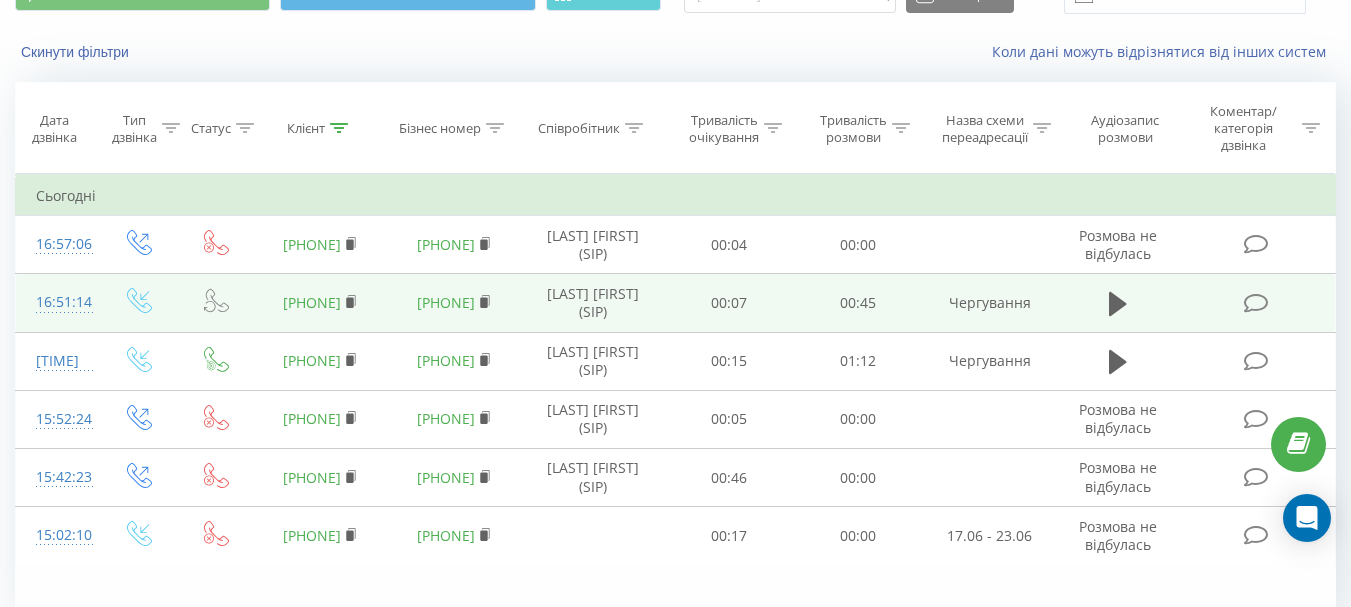 drag, startPoint x: 596, startPoint y: 339, endPoint x: 541, endPoint y: 291, distance: 73 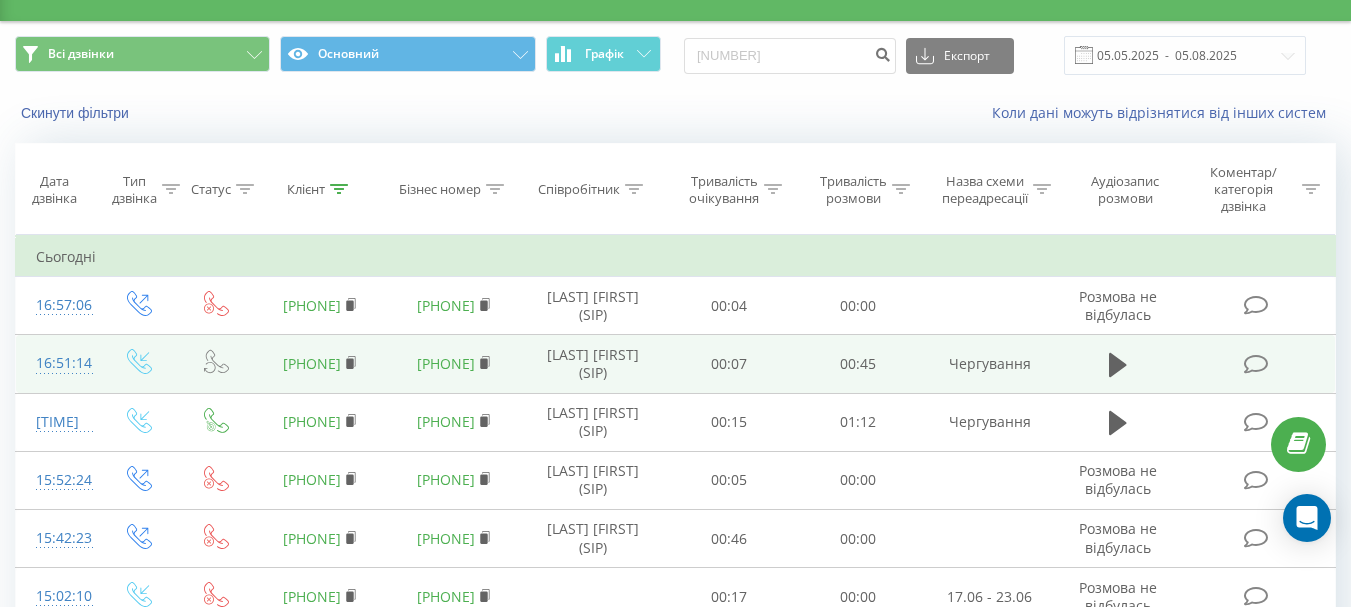scroll, scrollTop: 0, scrollLeft: 0, axis: both 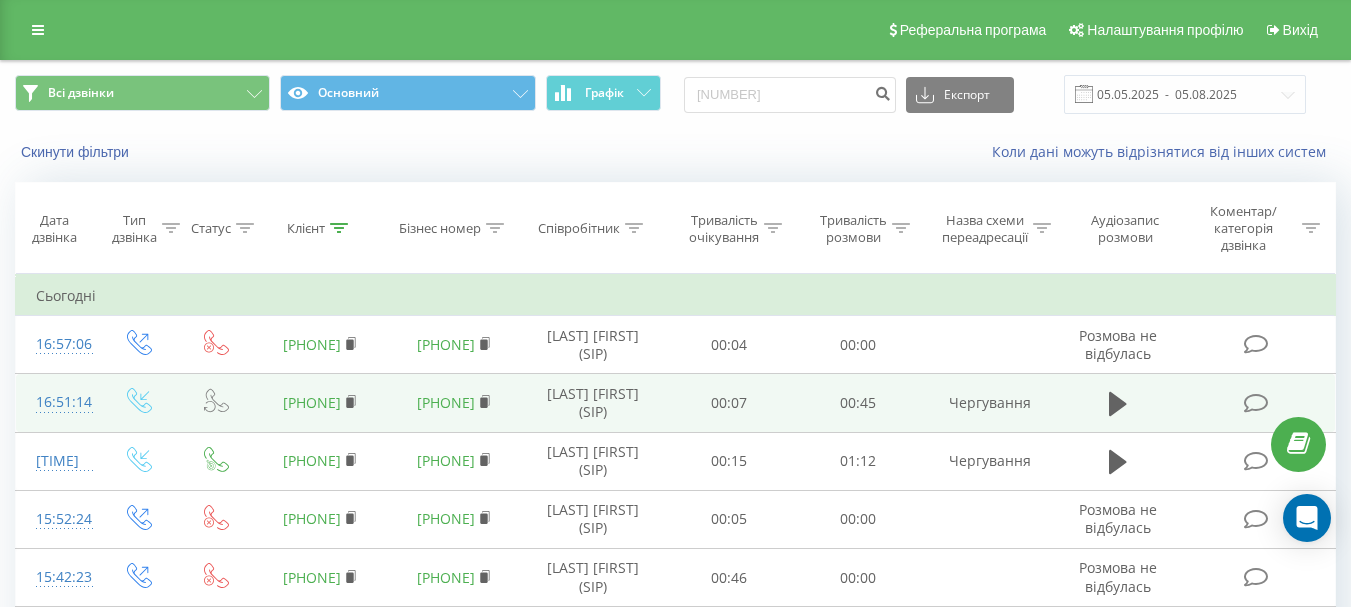 drag, startPoint x: 329, startPoint y: 431, endPoint x: 263, endPoint y: 396, distance: 74.70609 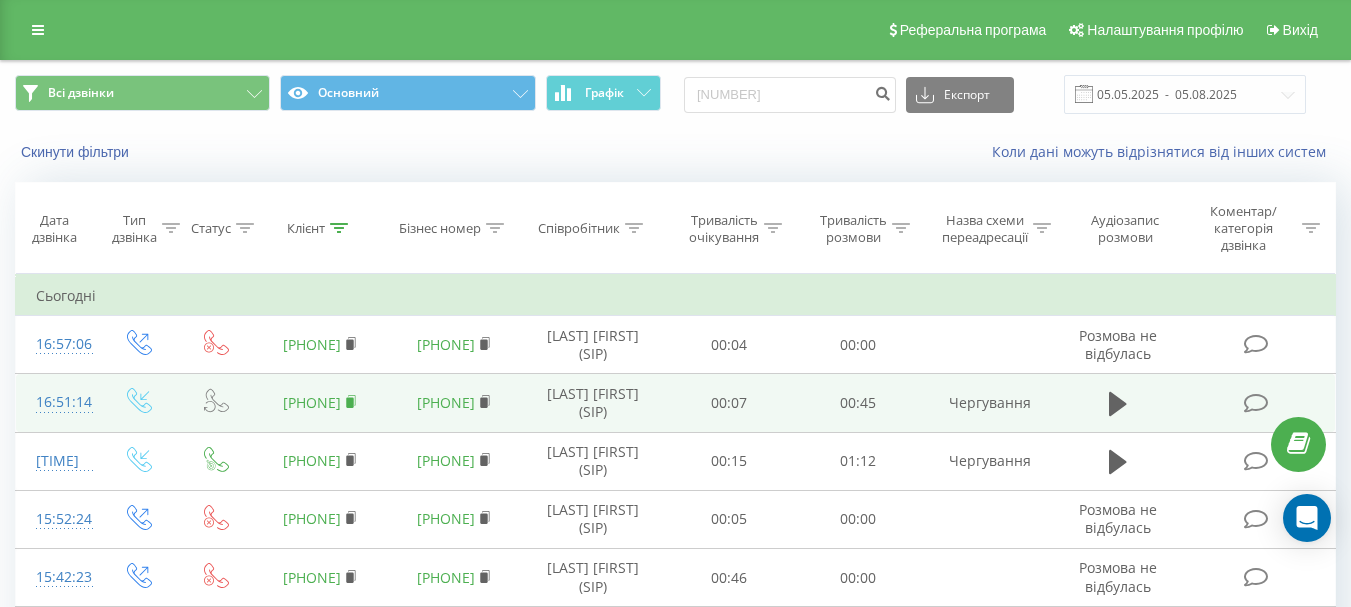 click 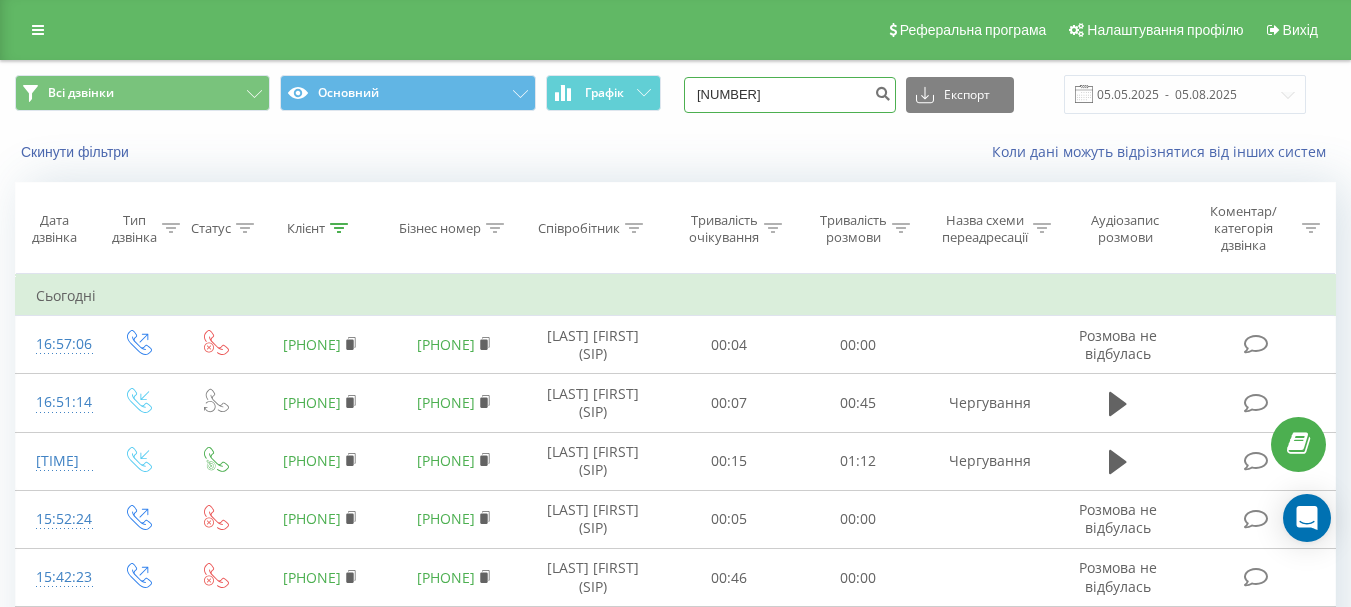 click on "0678299040" at bounding box center [790, 95] 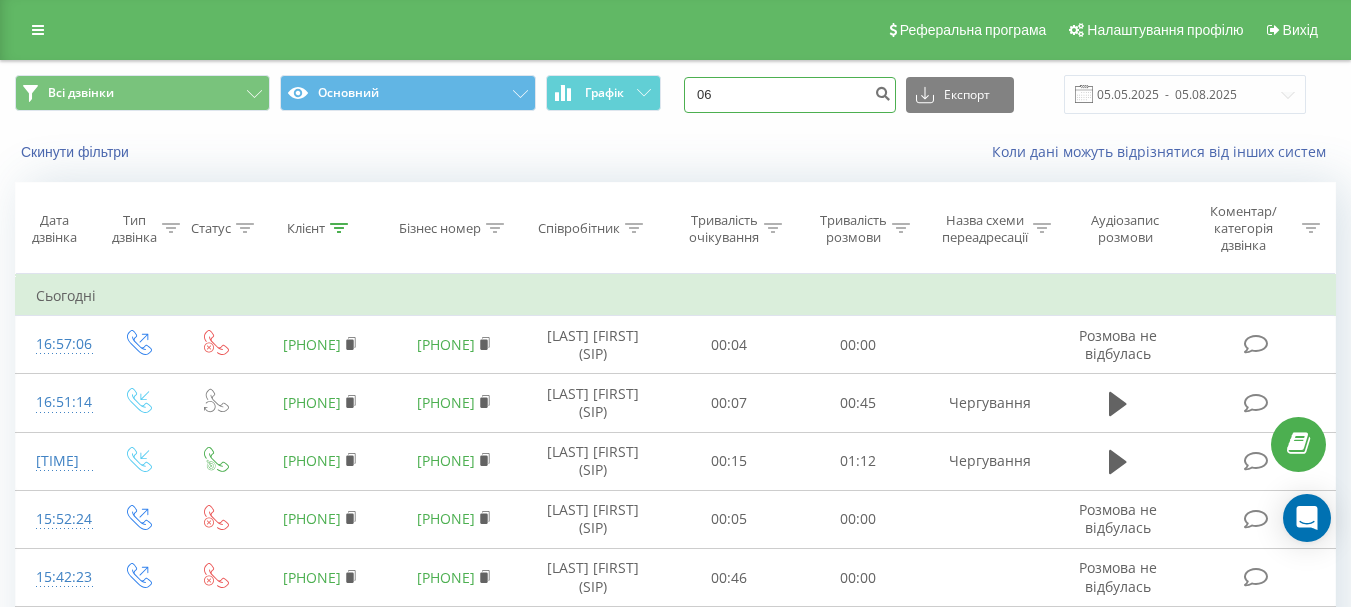 type on "0" 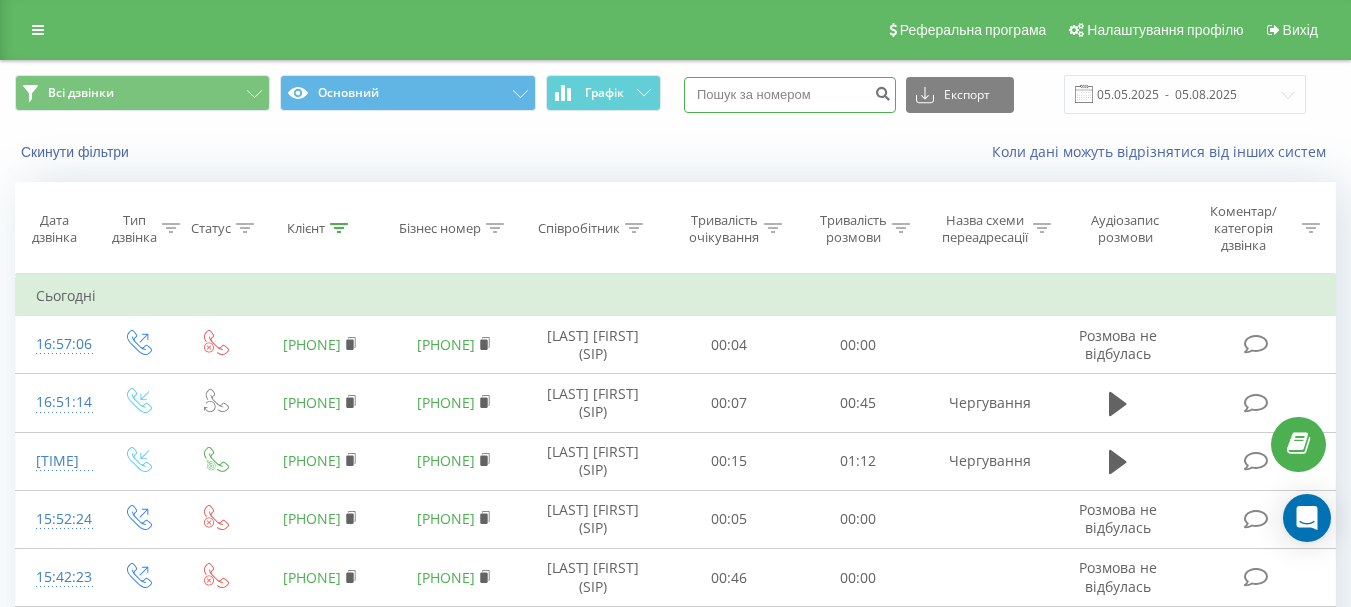 paste on "+380 32 288 0519" 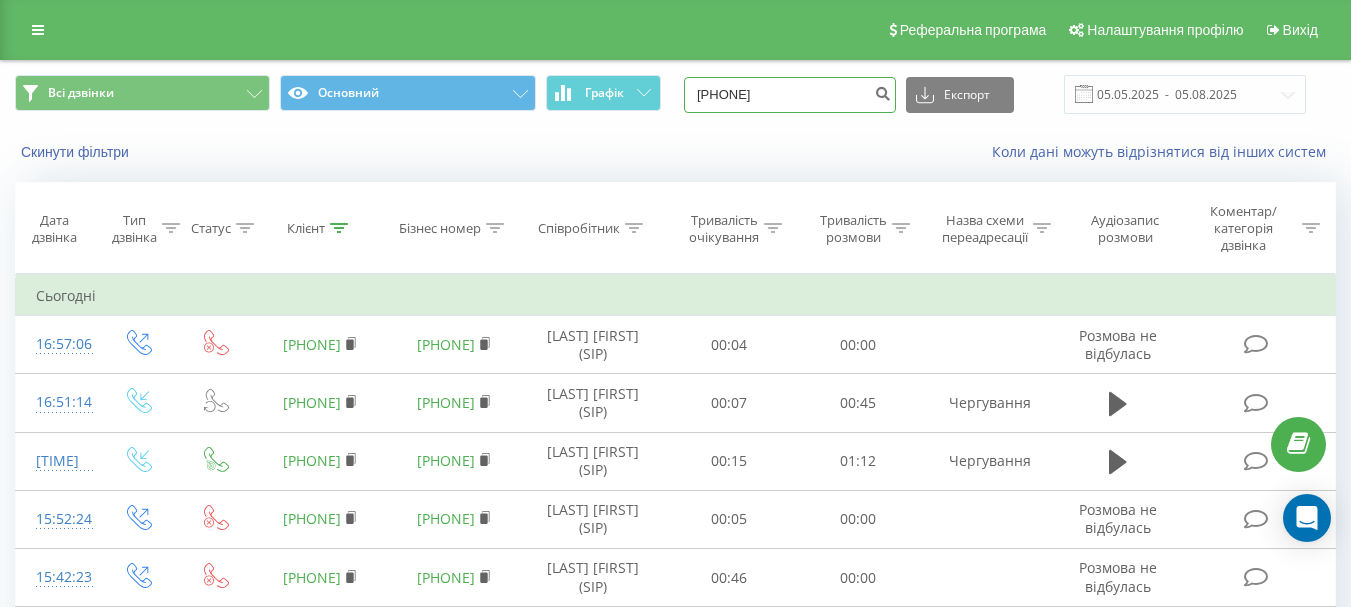 drag, startPoint x: 737, startPoint y: 92, endPoint x: 701, endPoint y: 101, distance: 37.107952 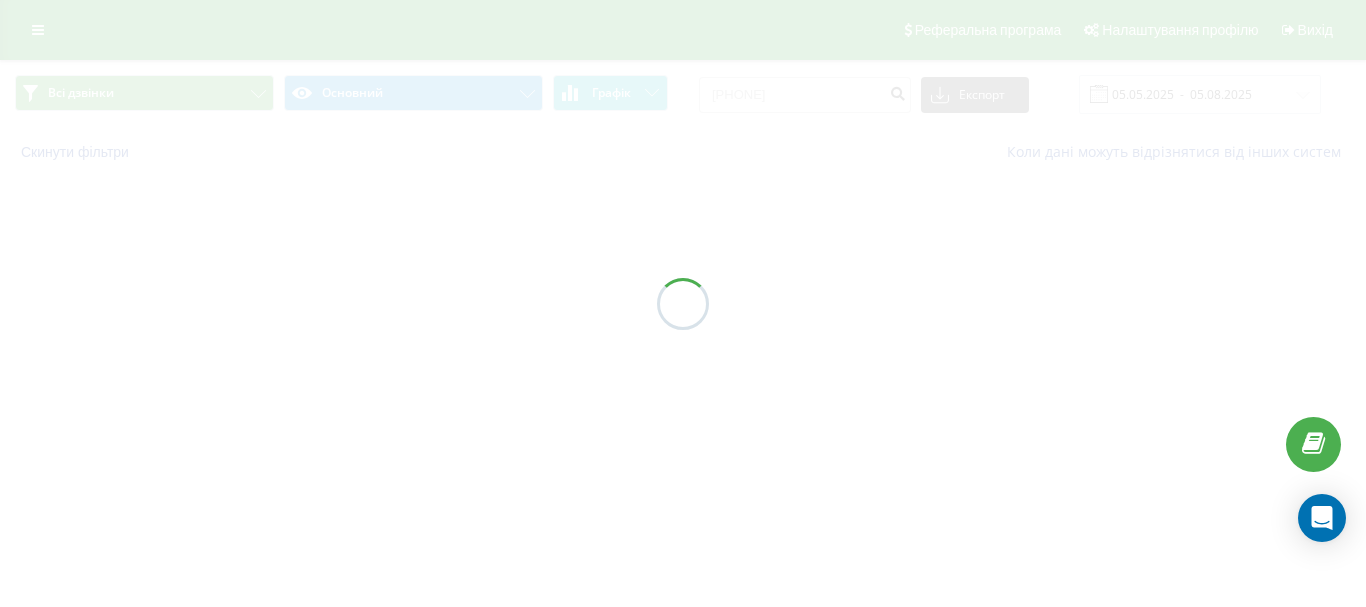 scroll, scrollTop: 0, scrollLeft: 0, axis: both 